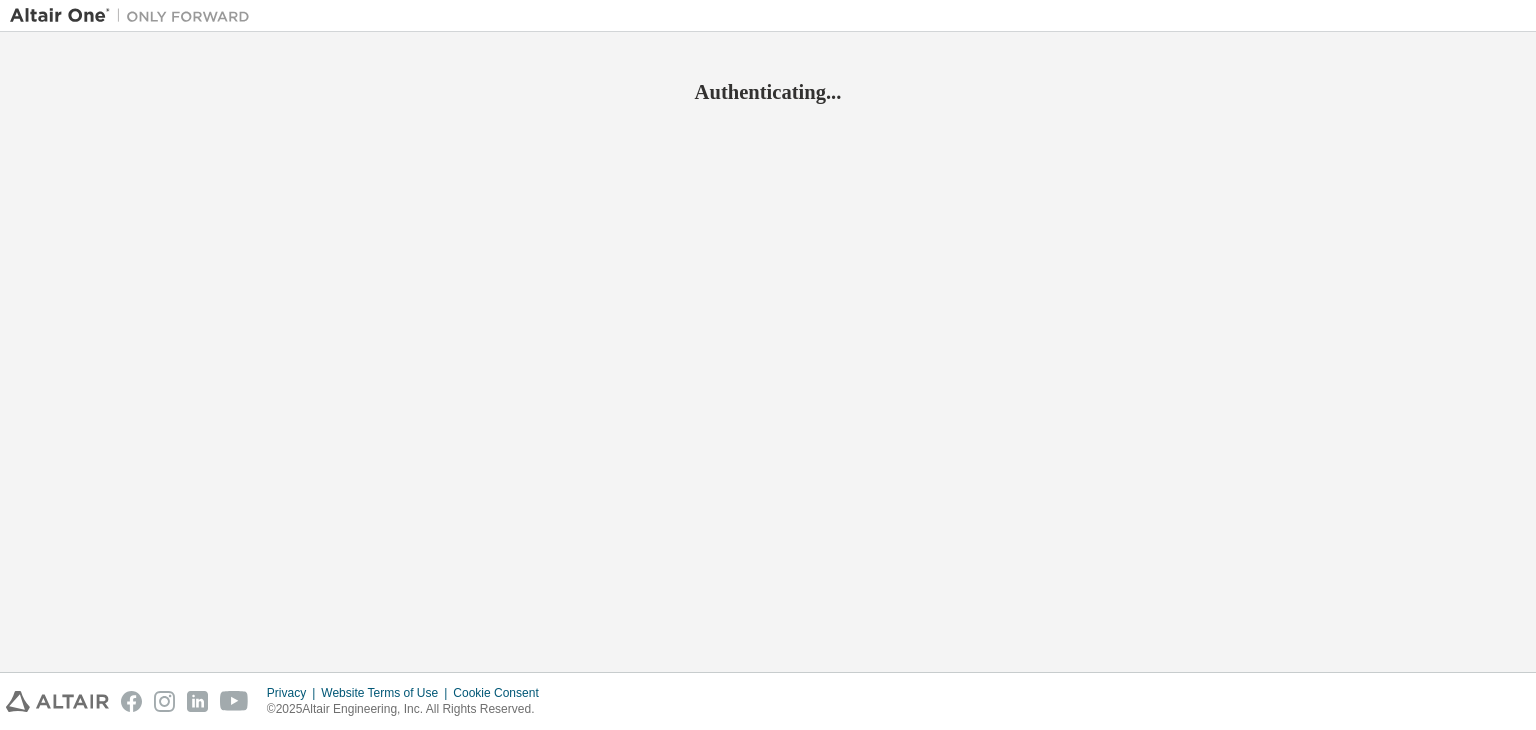 scroll, scrollTop: 0, scrollLeft: 0, axis: both 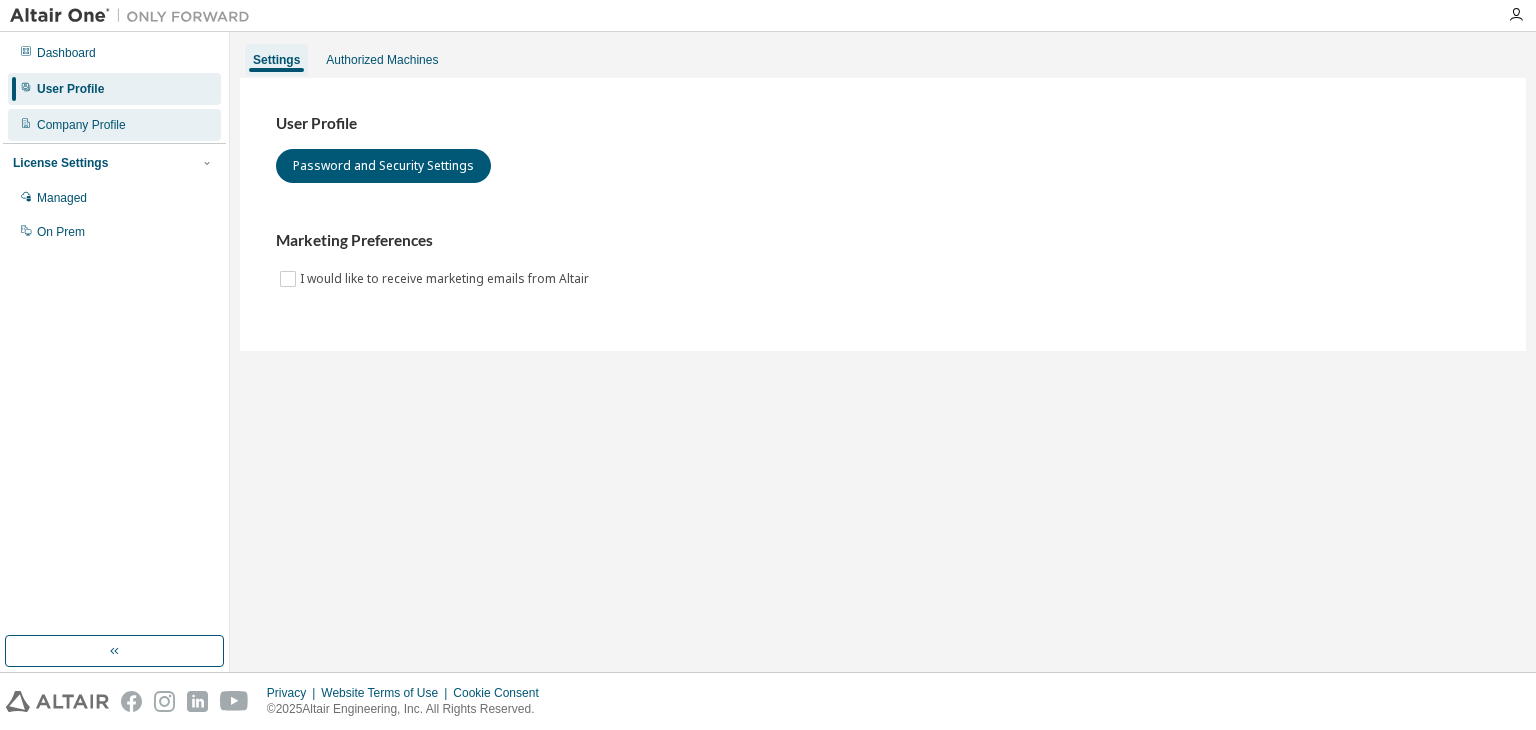 click on "Company Profile" at bounding box center (114, 125) 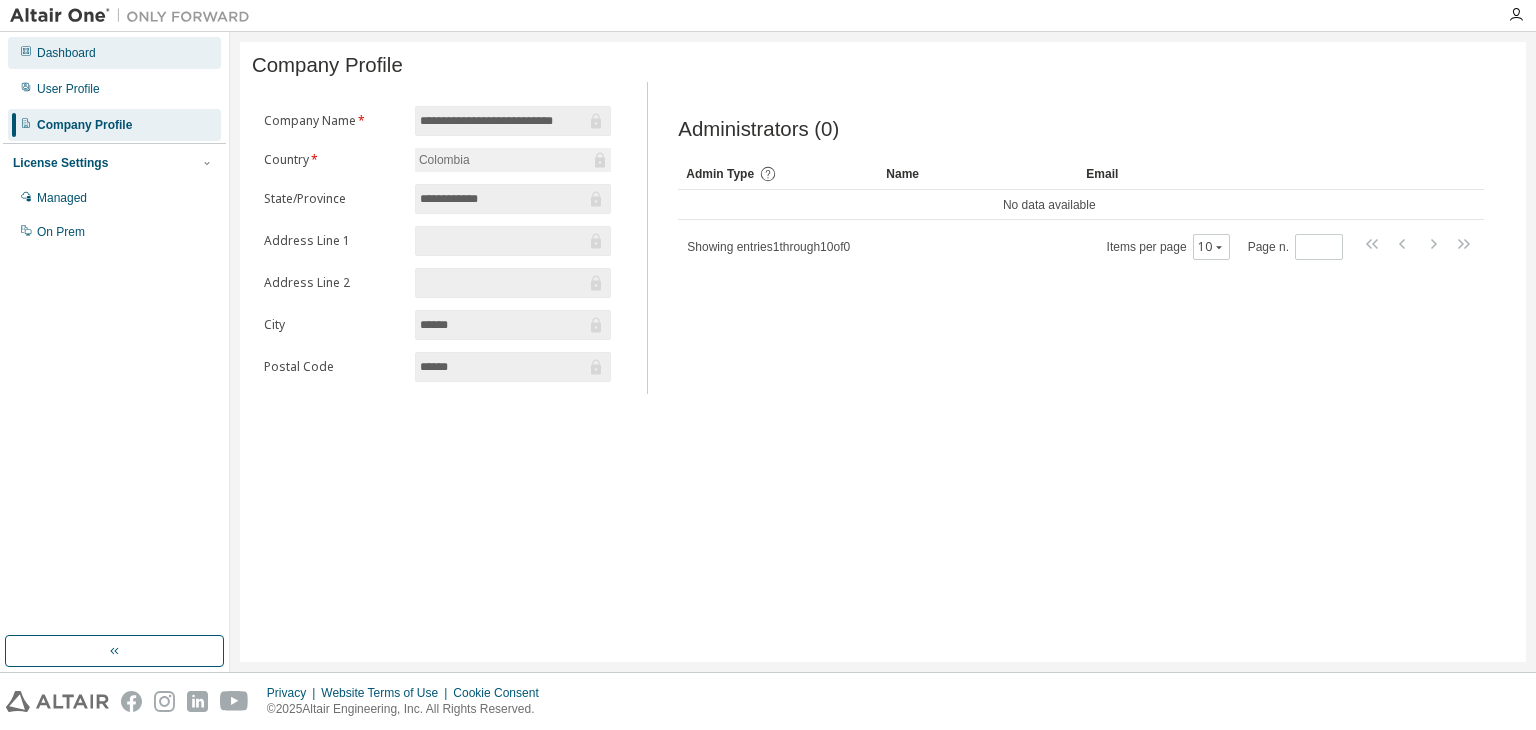 click on "Dashboard" at bounding box center (114, 53) 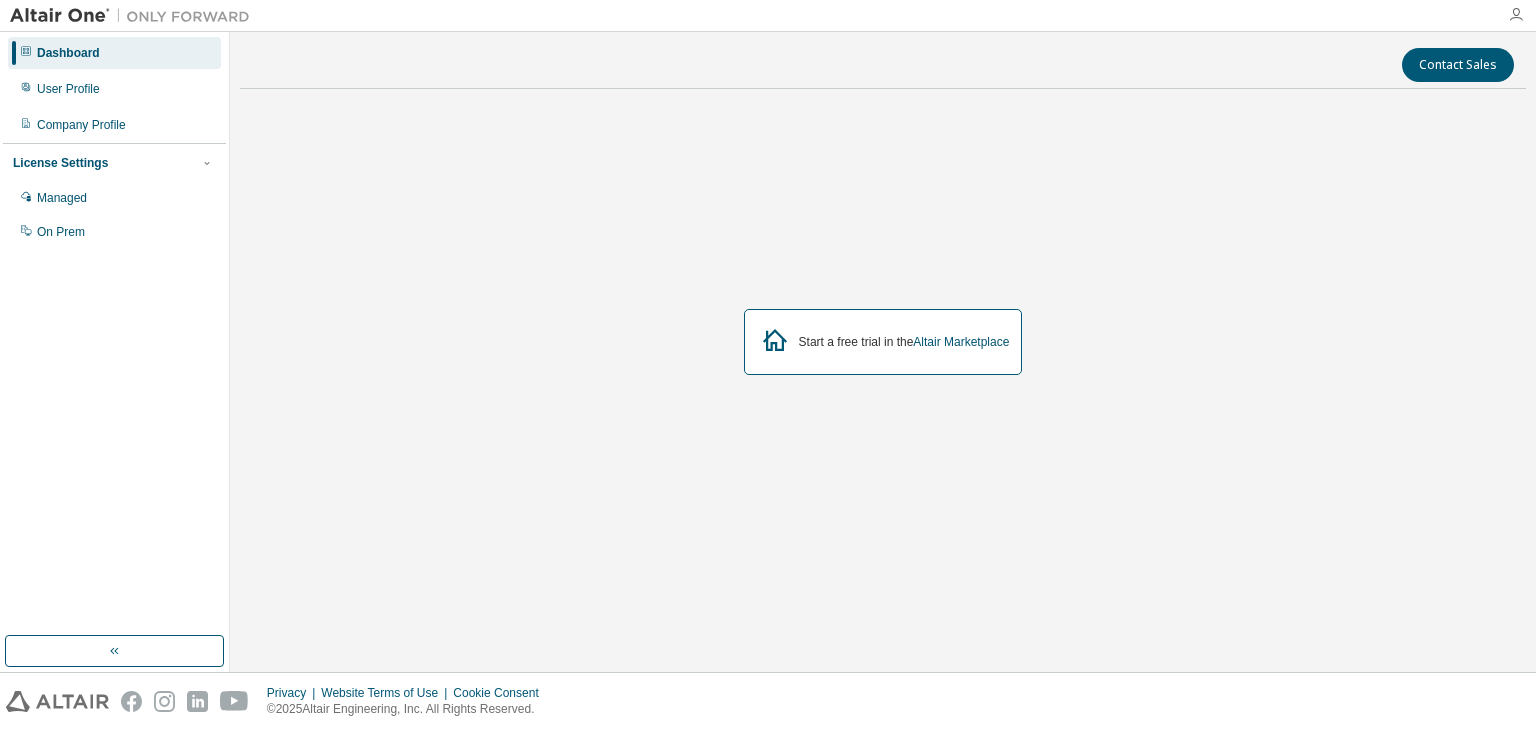 click at bounding box center [1516, 15] 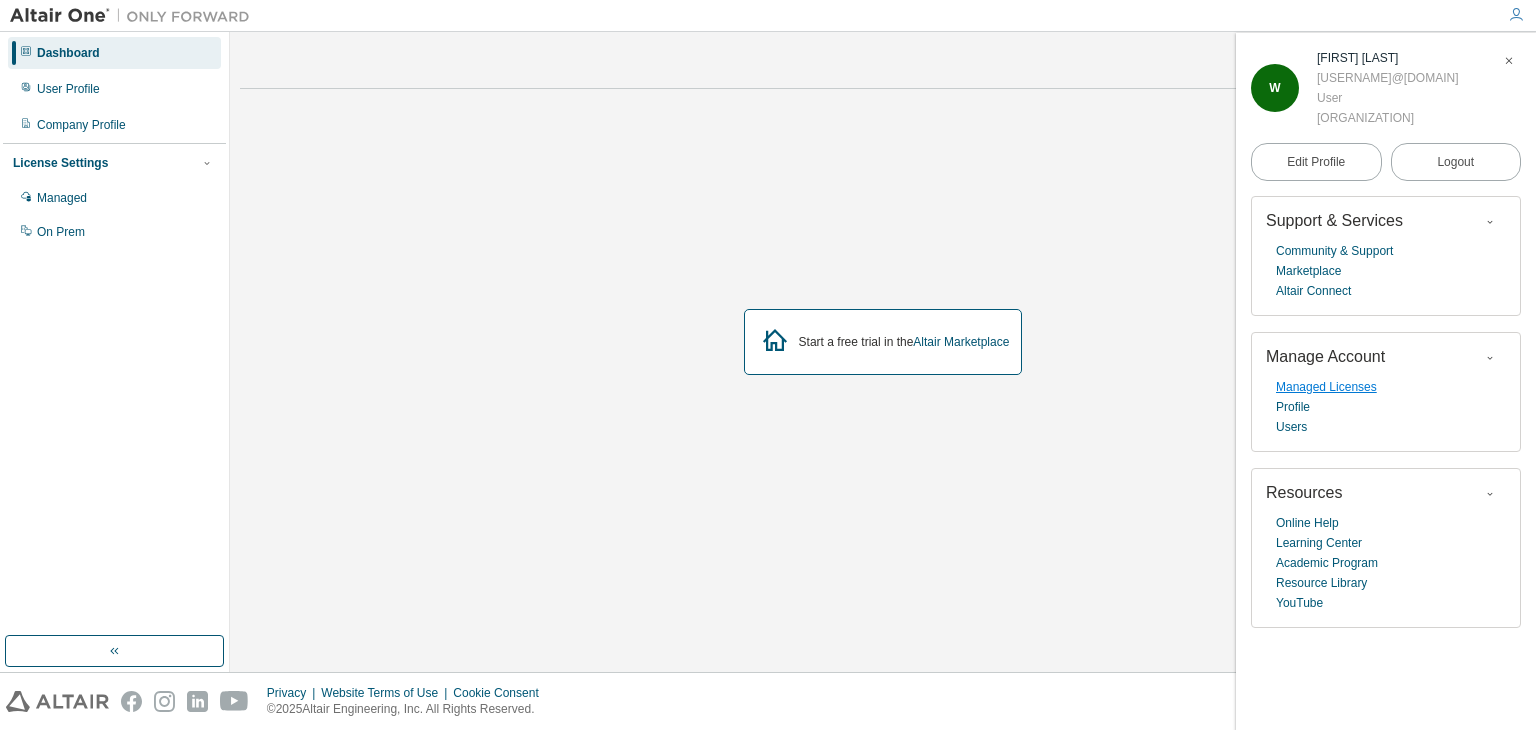 click on "Managed Licenses" at bounding box center [1326, 387] 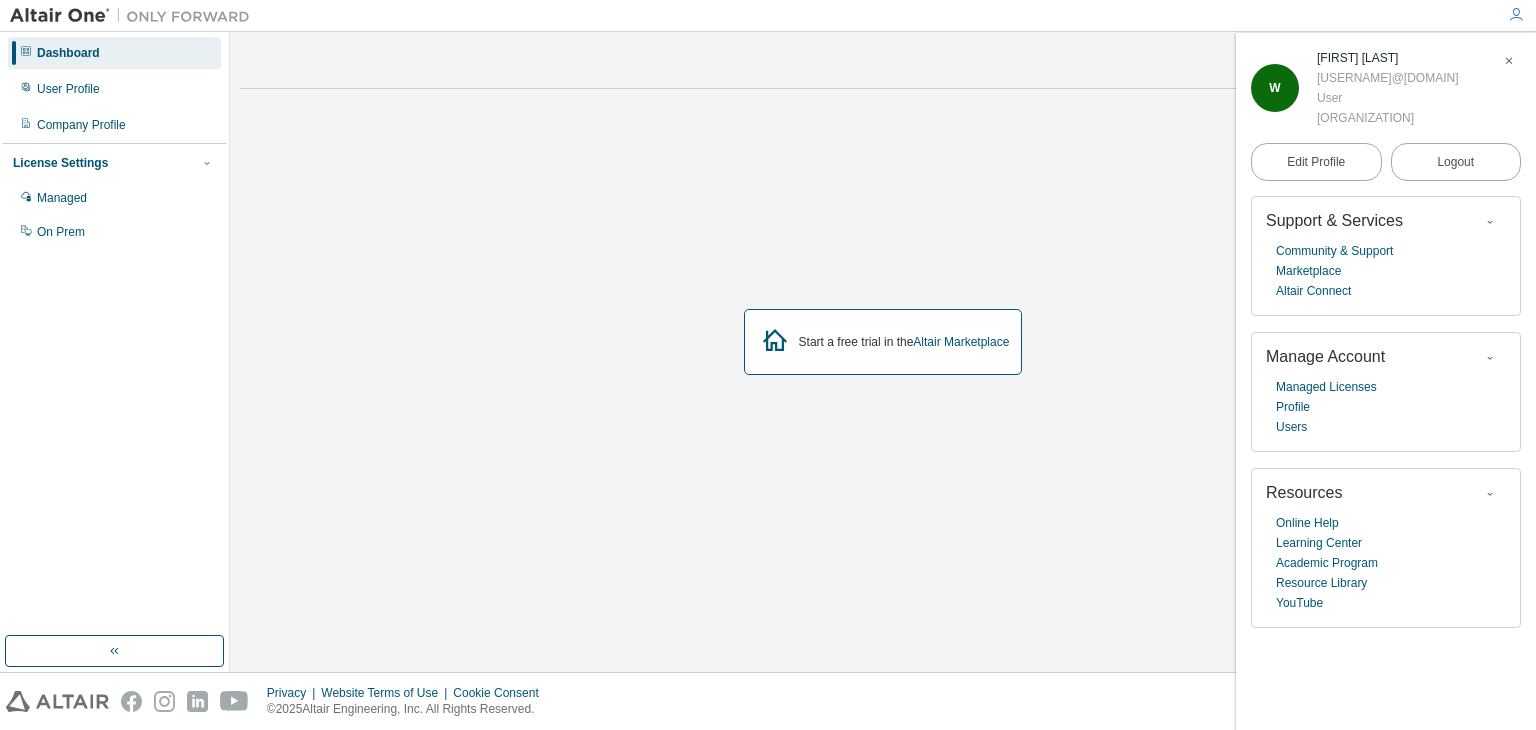click at bounding box center [135, 16] 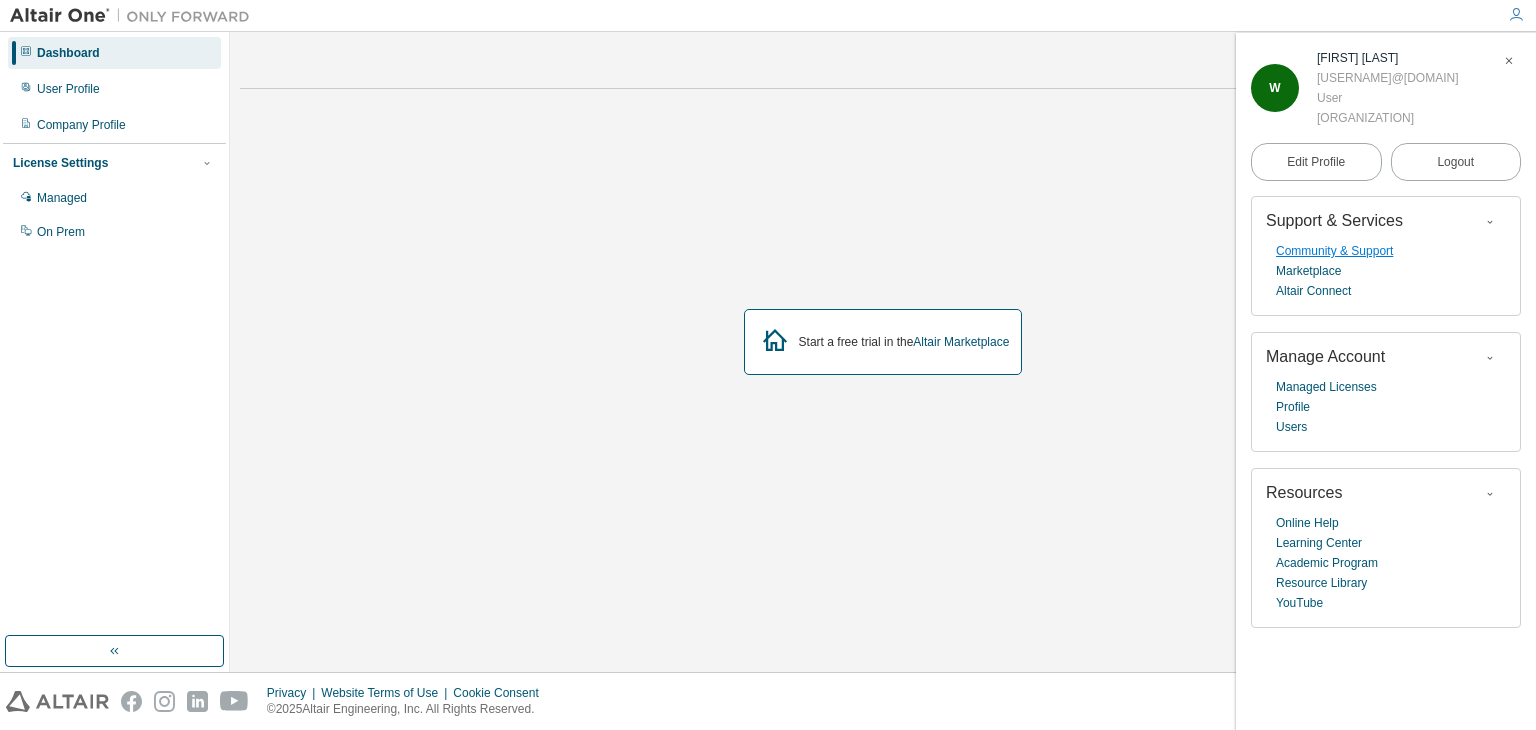 click on "Community & Support" at bounding box center (1334, 251) 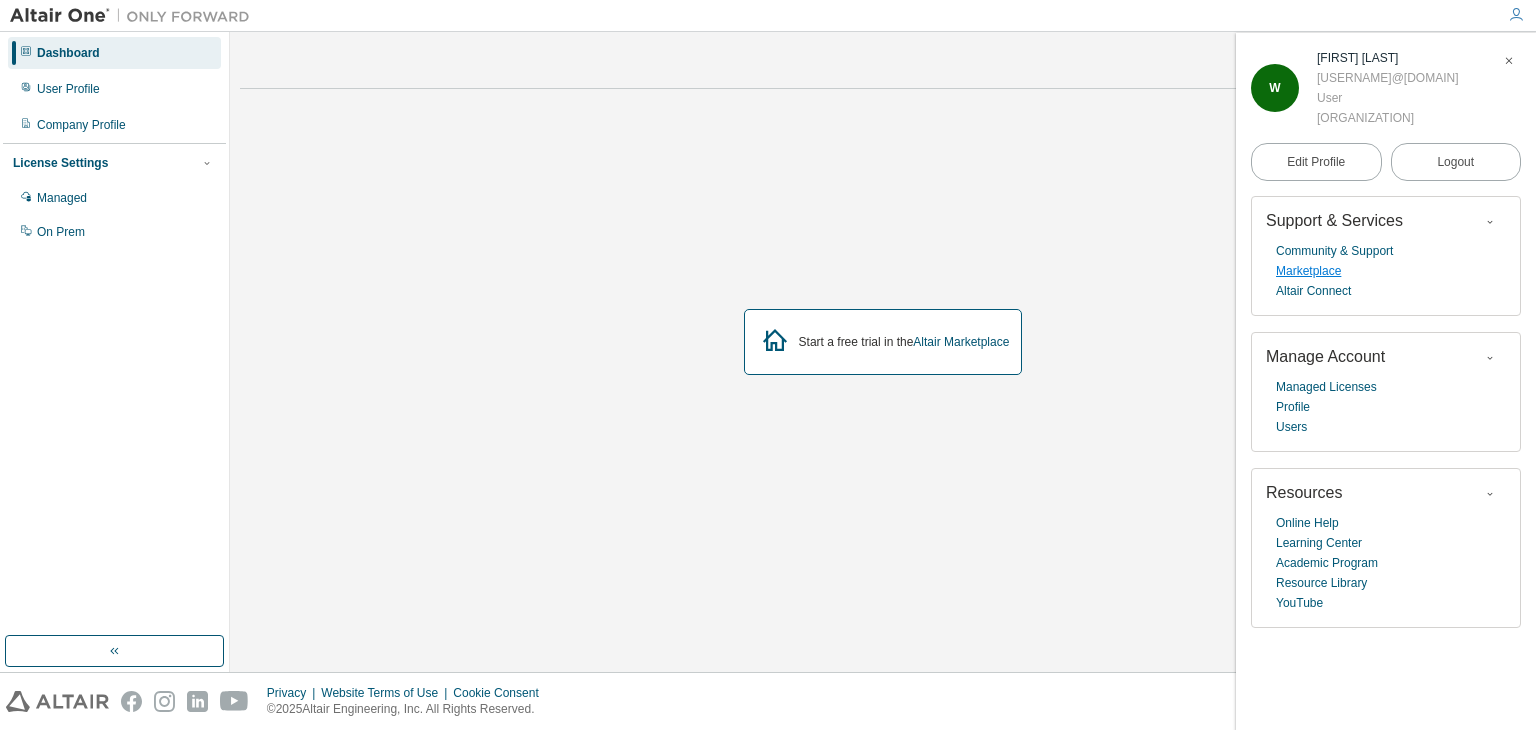 click on "Marketplace" at bounding box center (1308, 271) 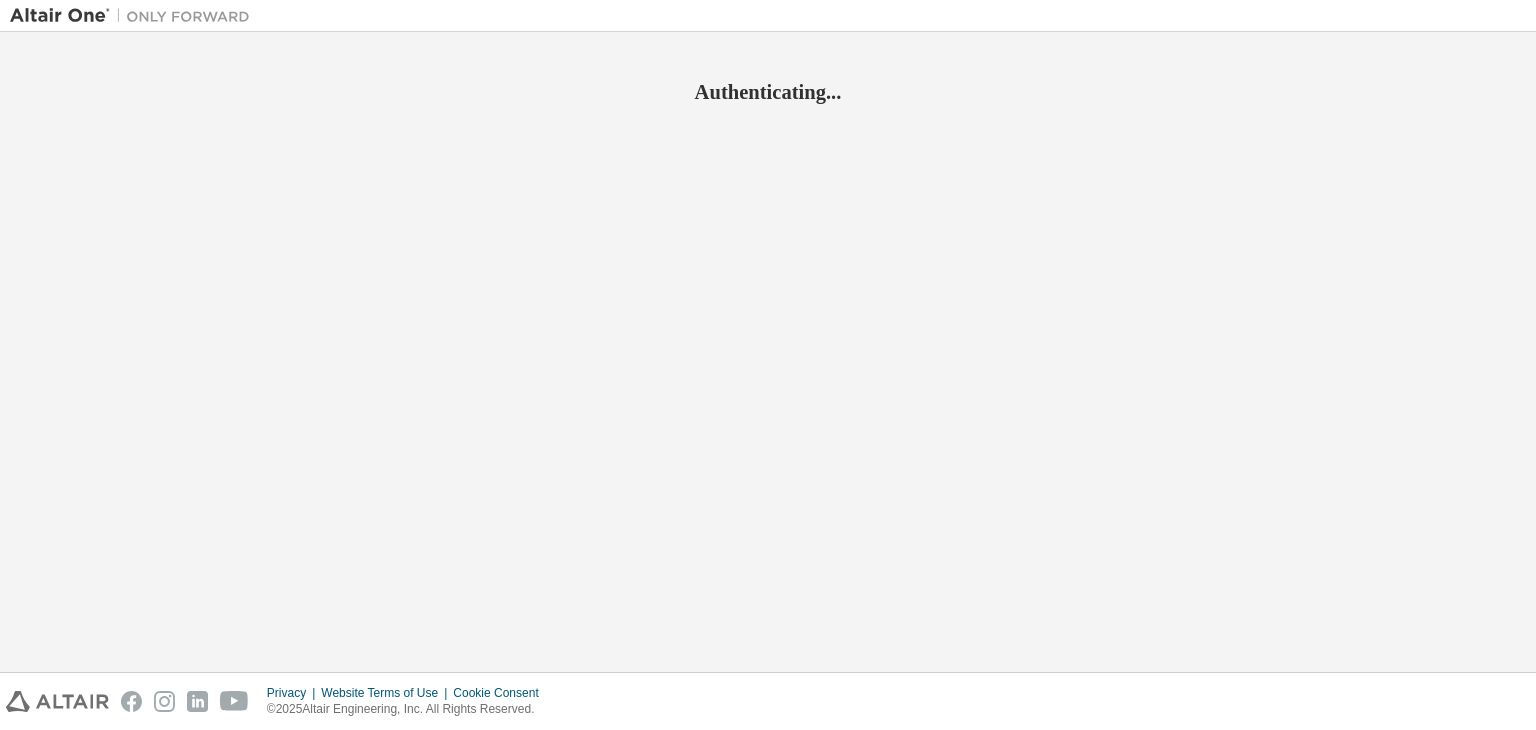 scroll, scrollTop: 0, scrollLeft: 0, axis: both 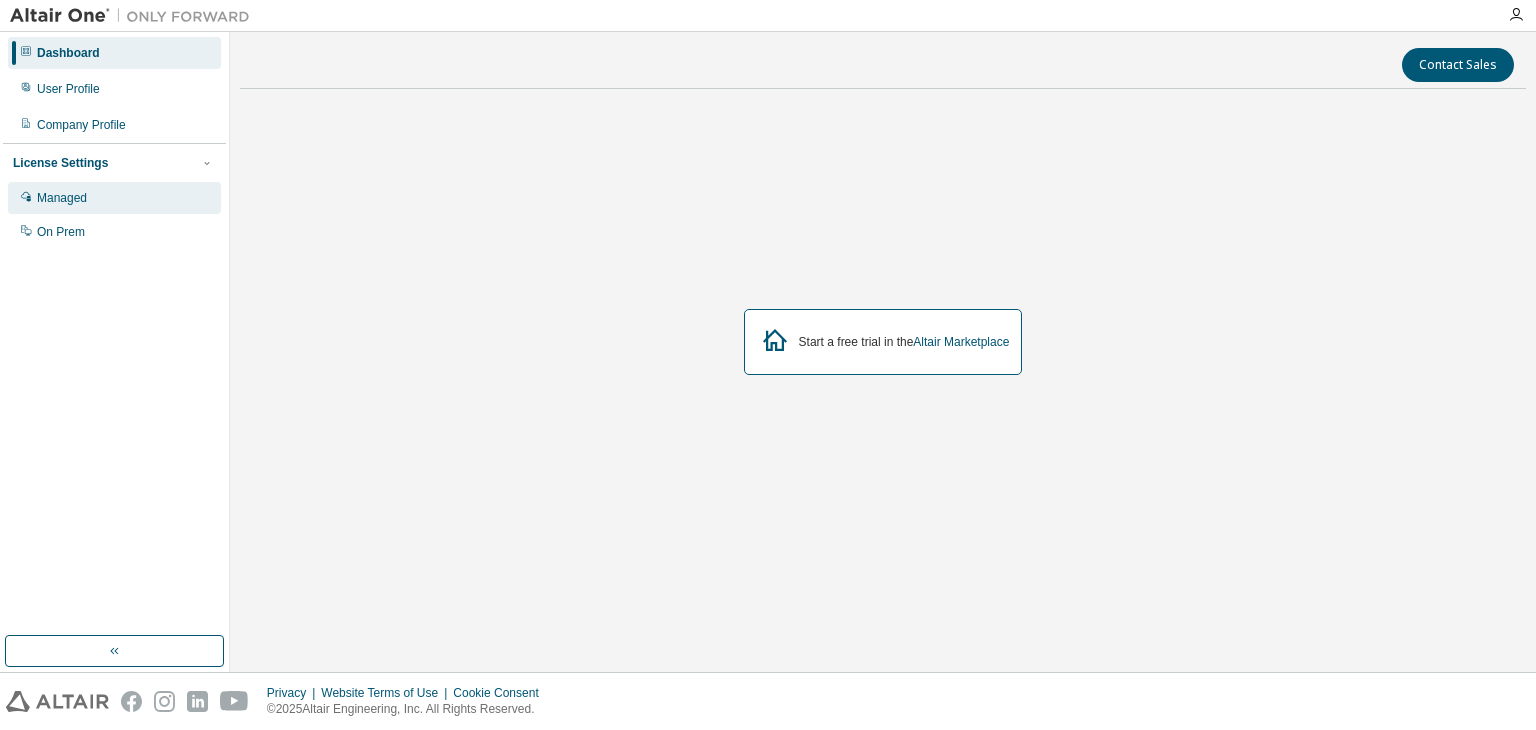 click on "Managed" at bounding box center [114, 198] 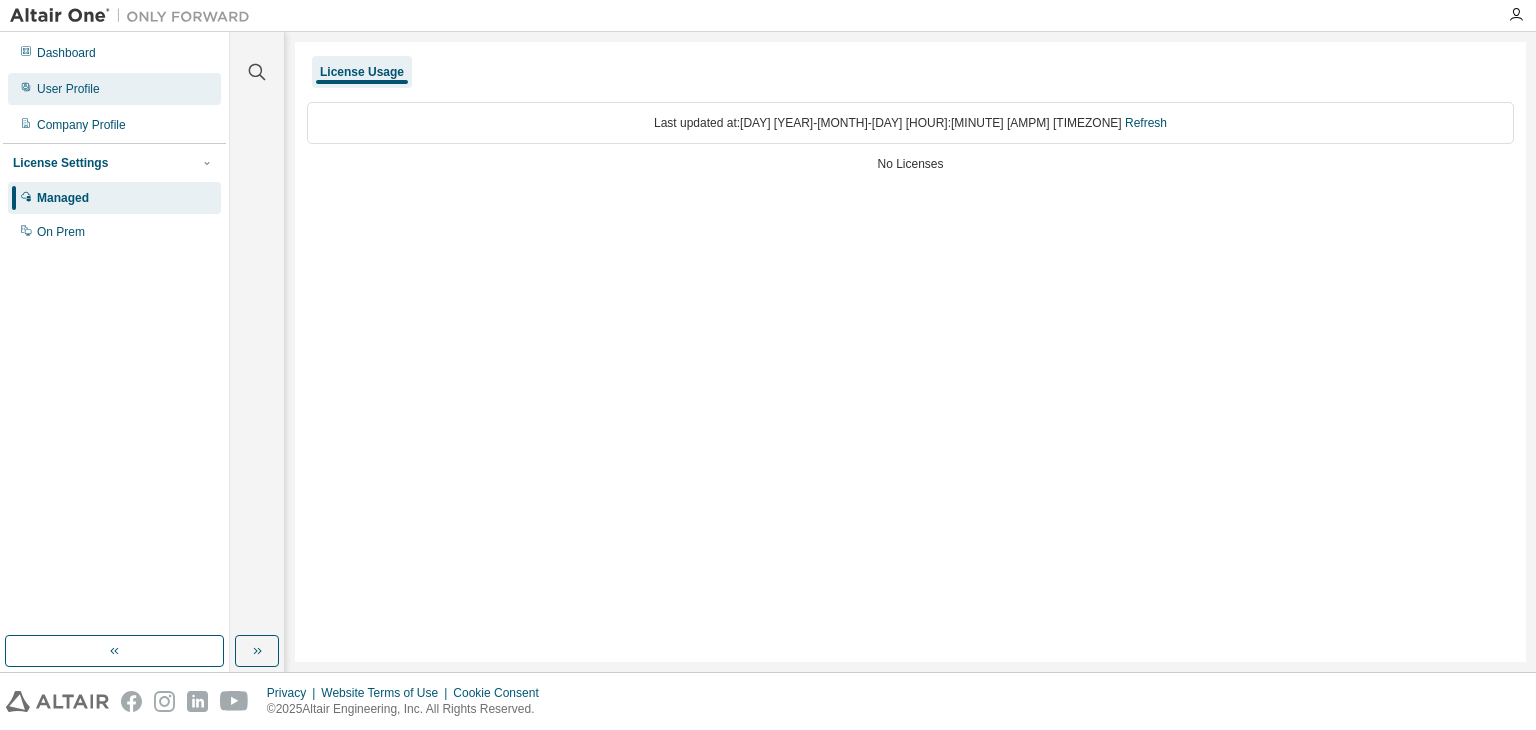 click on "User Profile" at bounding box center (68, 89) 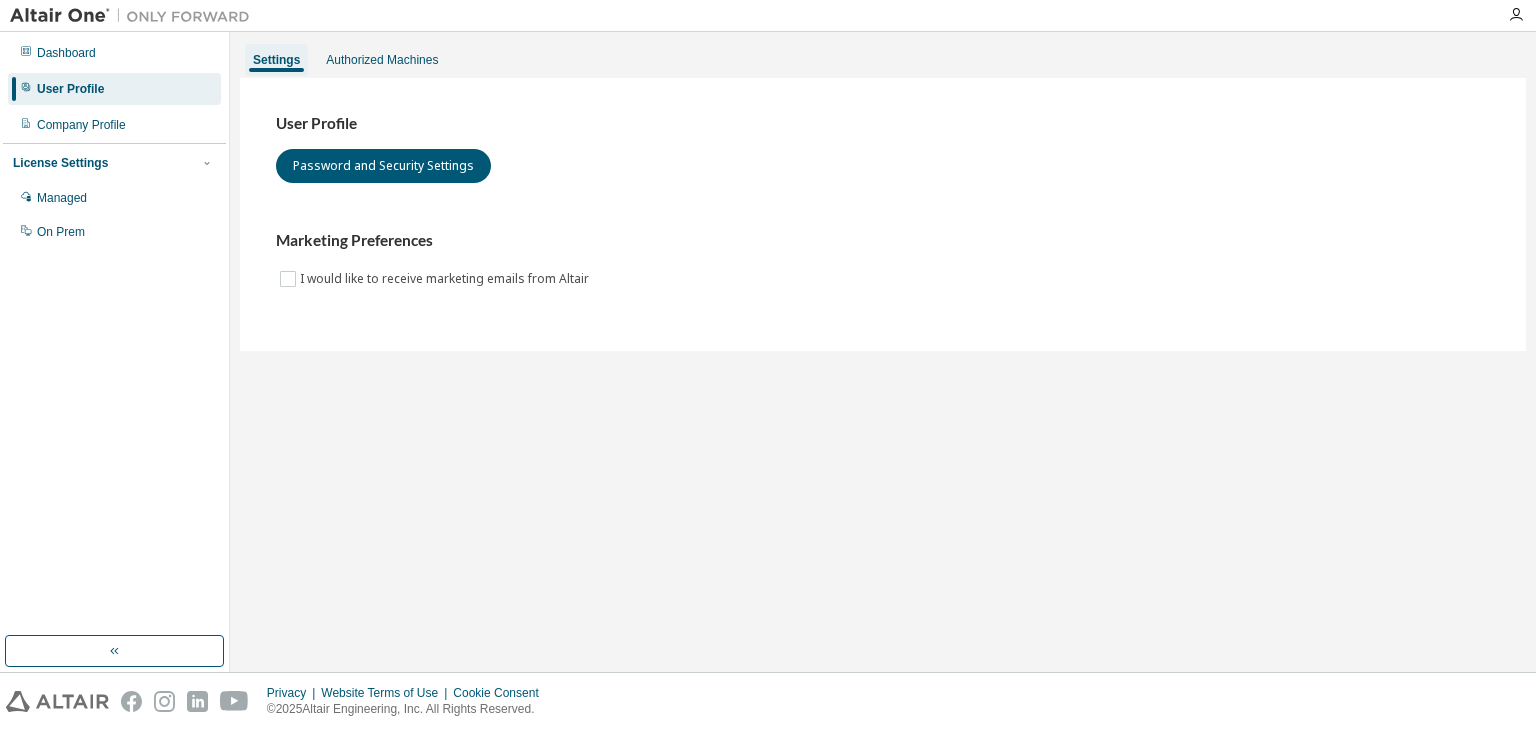 click at bounding box center (135, 16) 